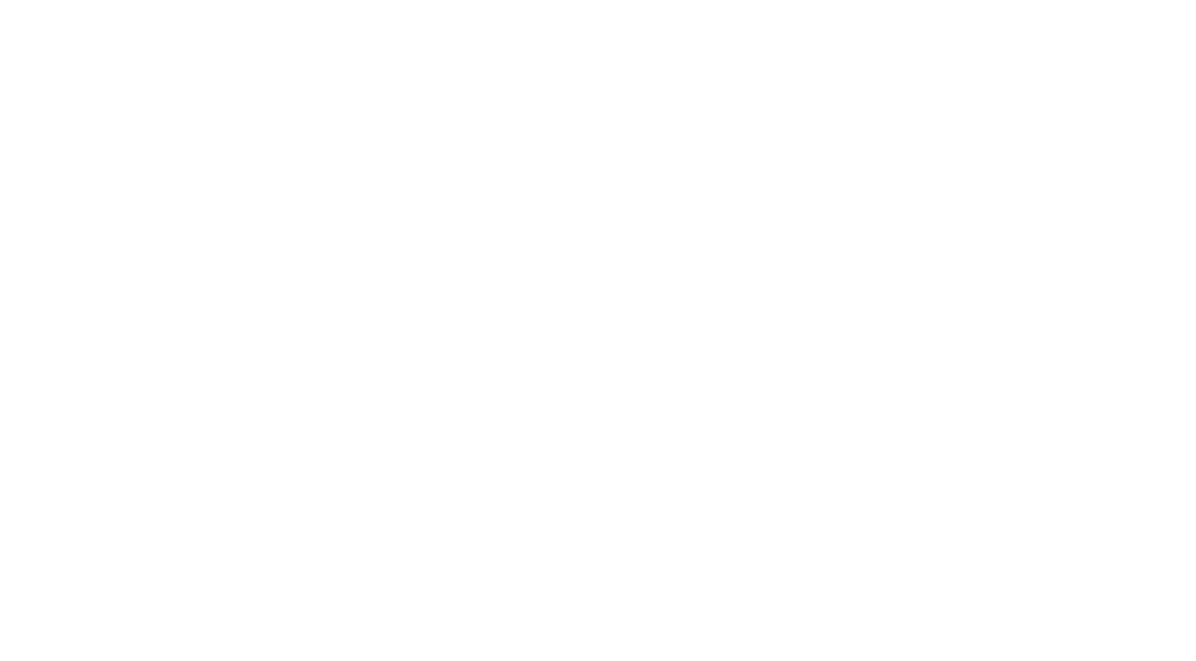 scroll, scrollTop: 0, scrollLeft: 0, axis: both 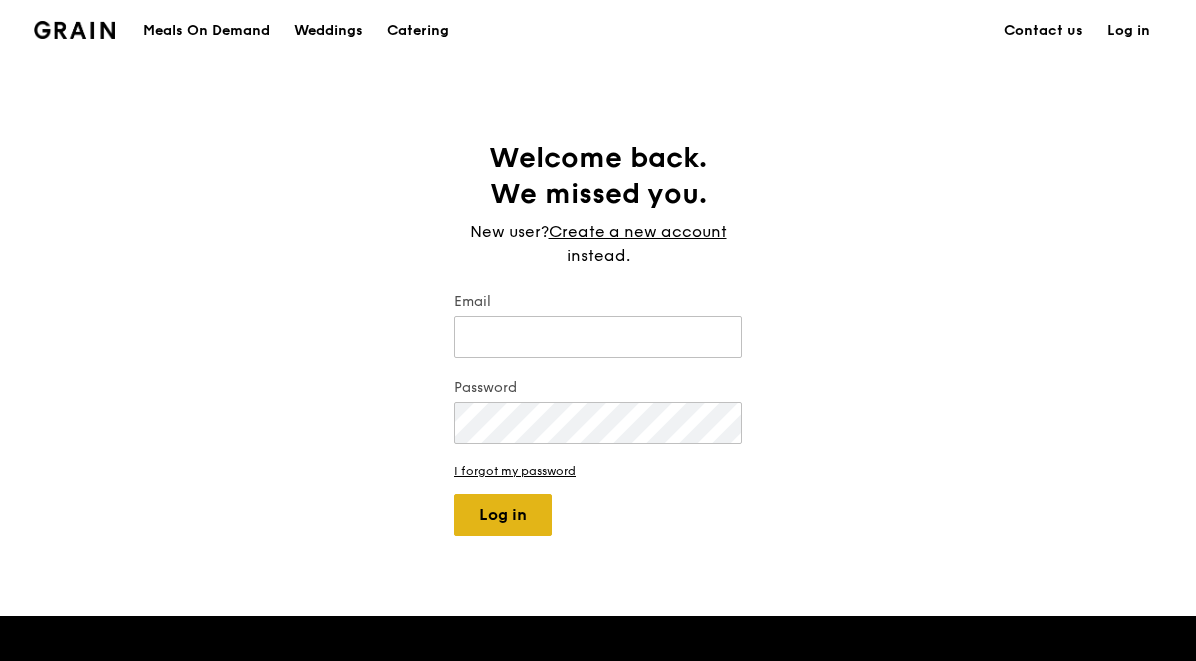 type on "[EMAIL]" 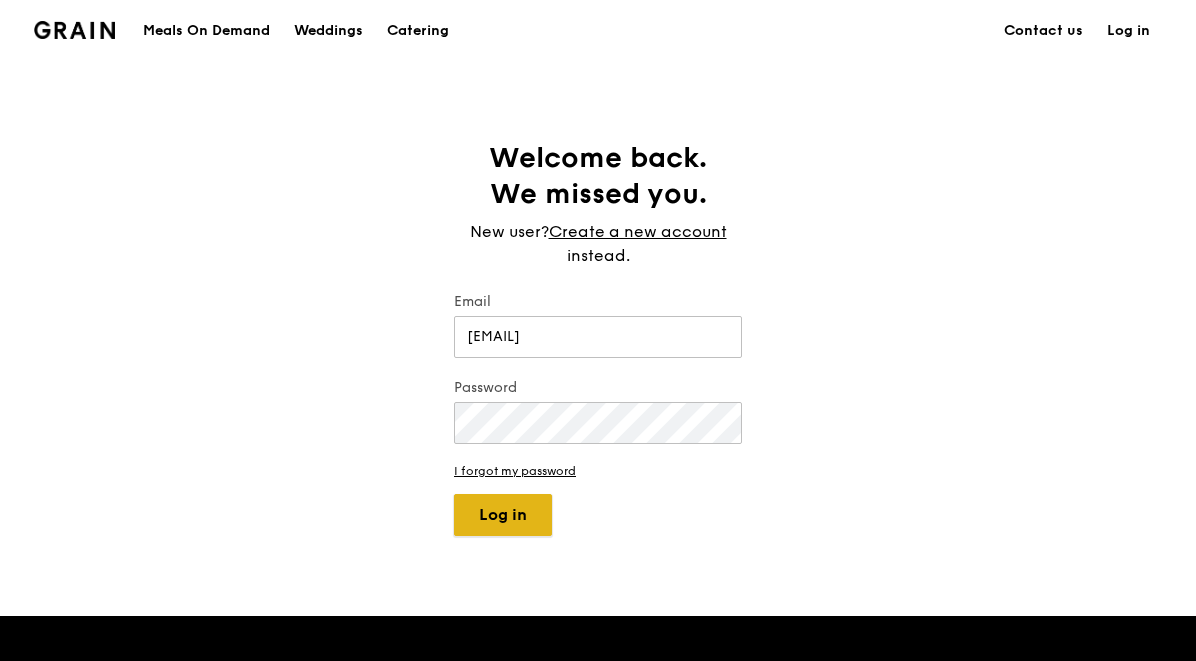 click on "Log in" at bounding box center [503, 515] 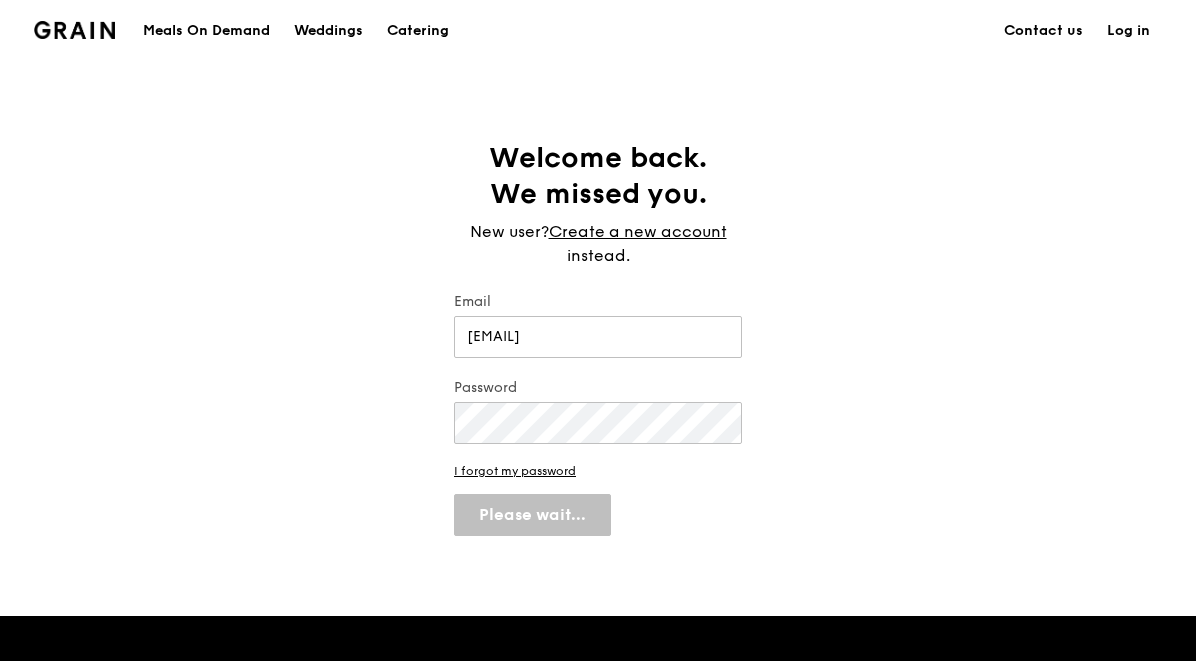 select on "100" 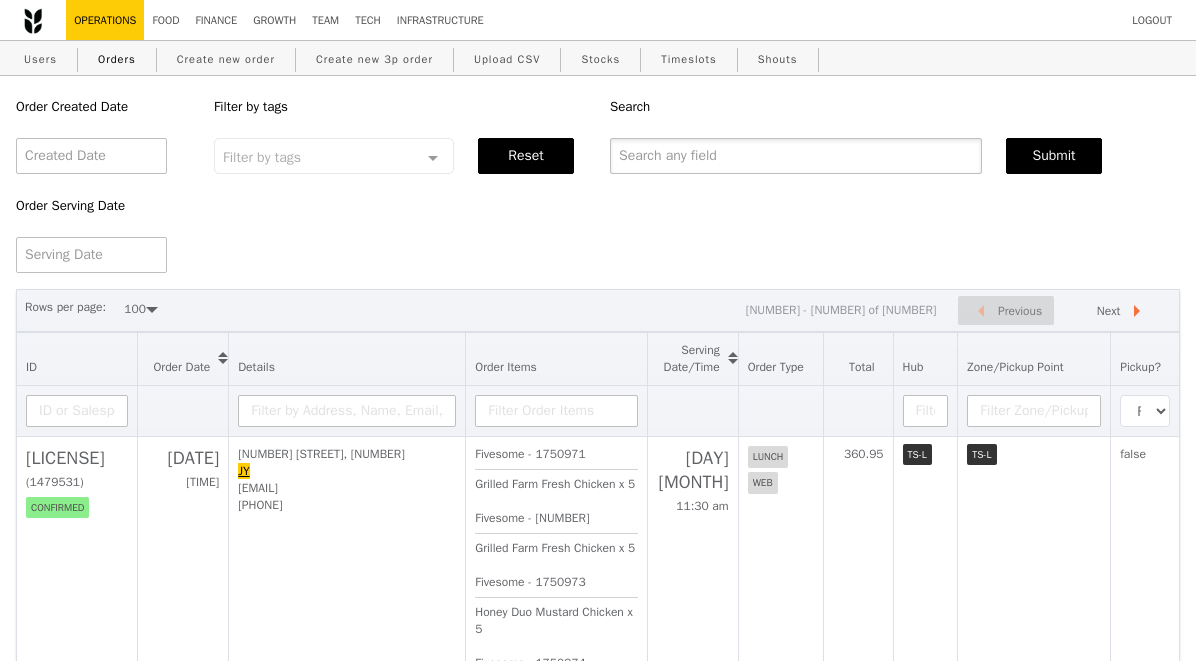 click at bounding box center [796, 156] 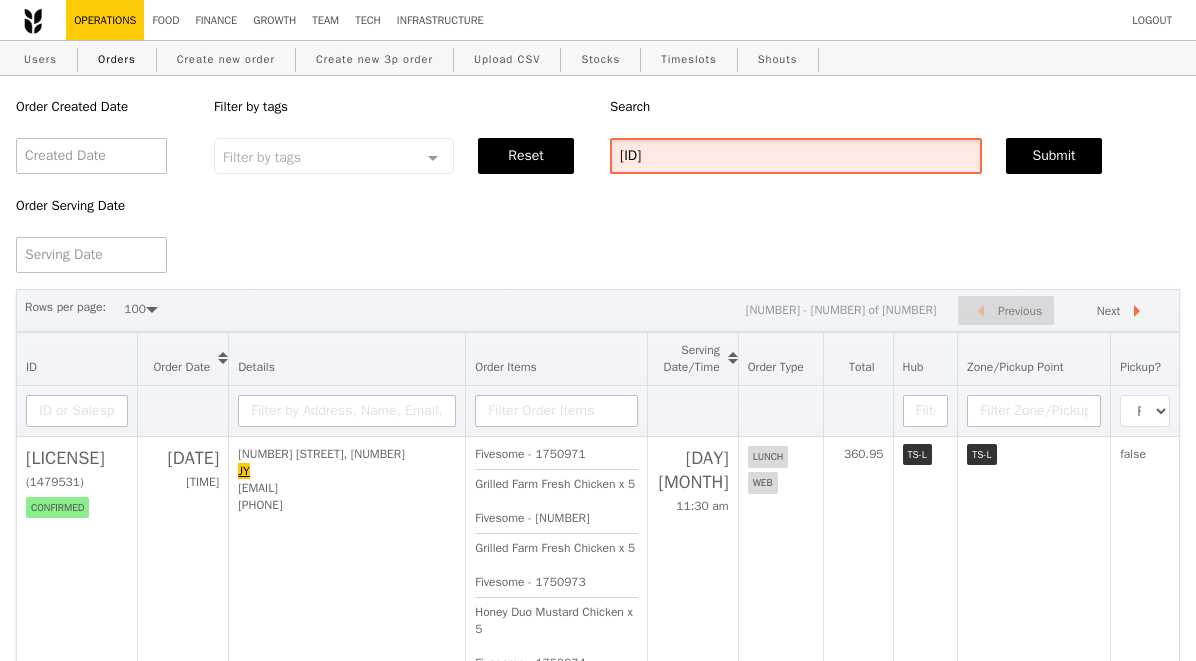 type on "[ID]" 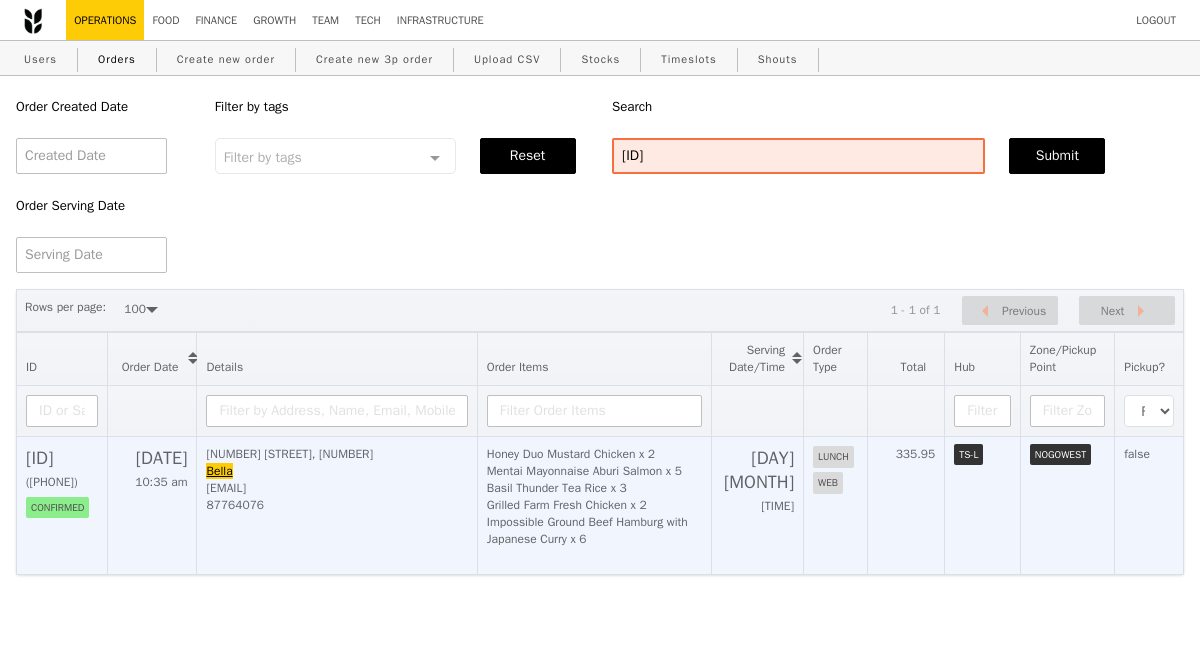 click on "[ID]" at bounding box center (62, 458) 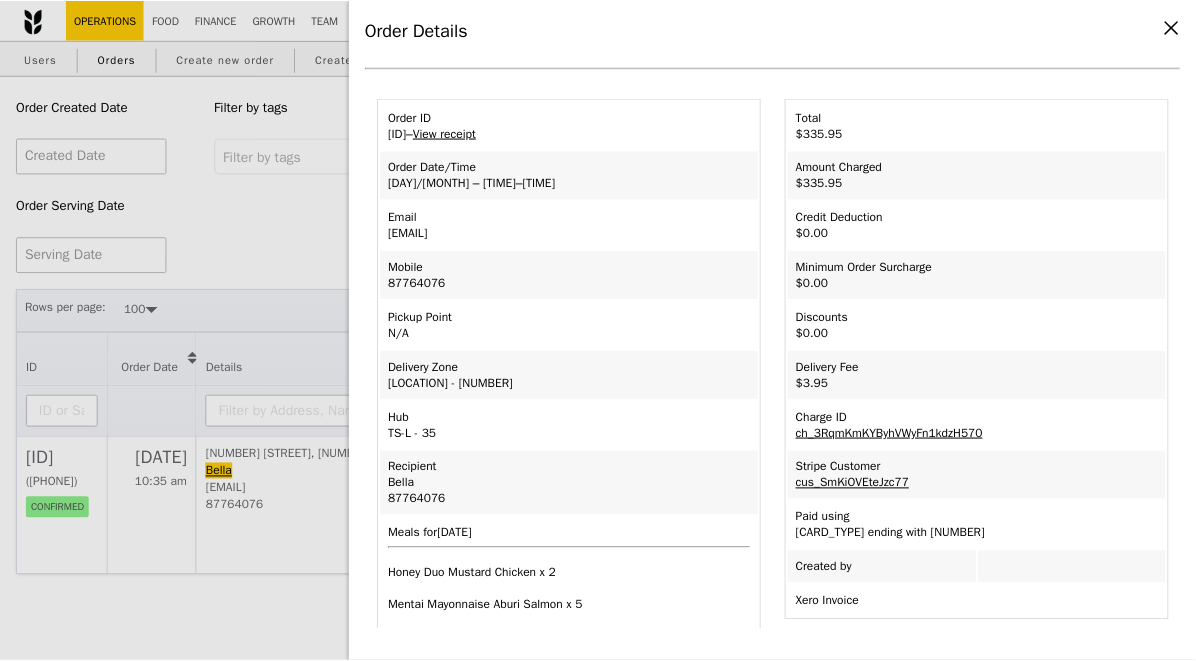 scroll, scrollTop: 0, scrollLeft: 0, axis: both 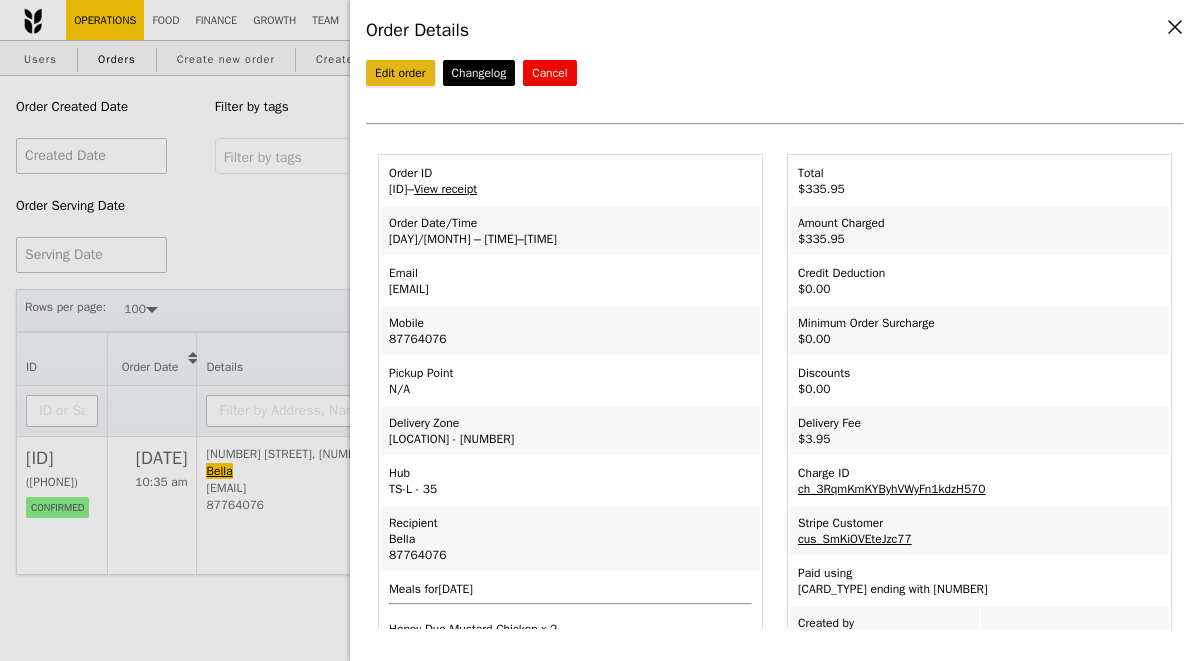 click on "Edit order" at bounding box center (400, 73) 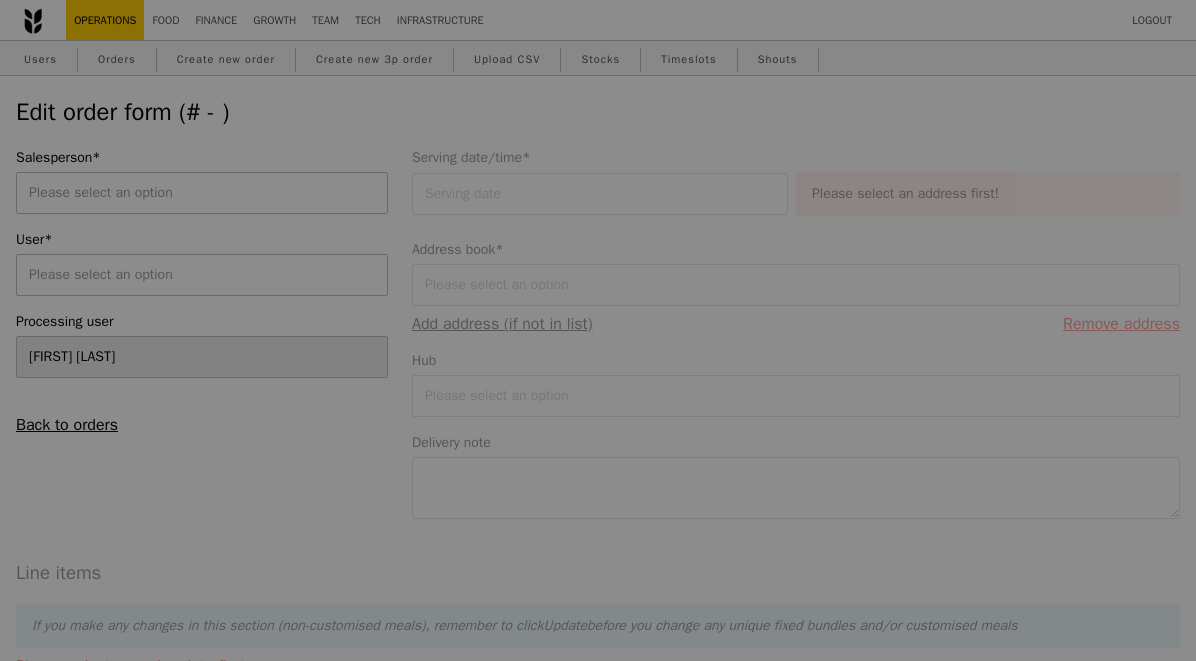 type on "[DAY] [MONTH] [YEAR]" 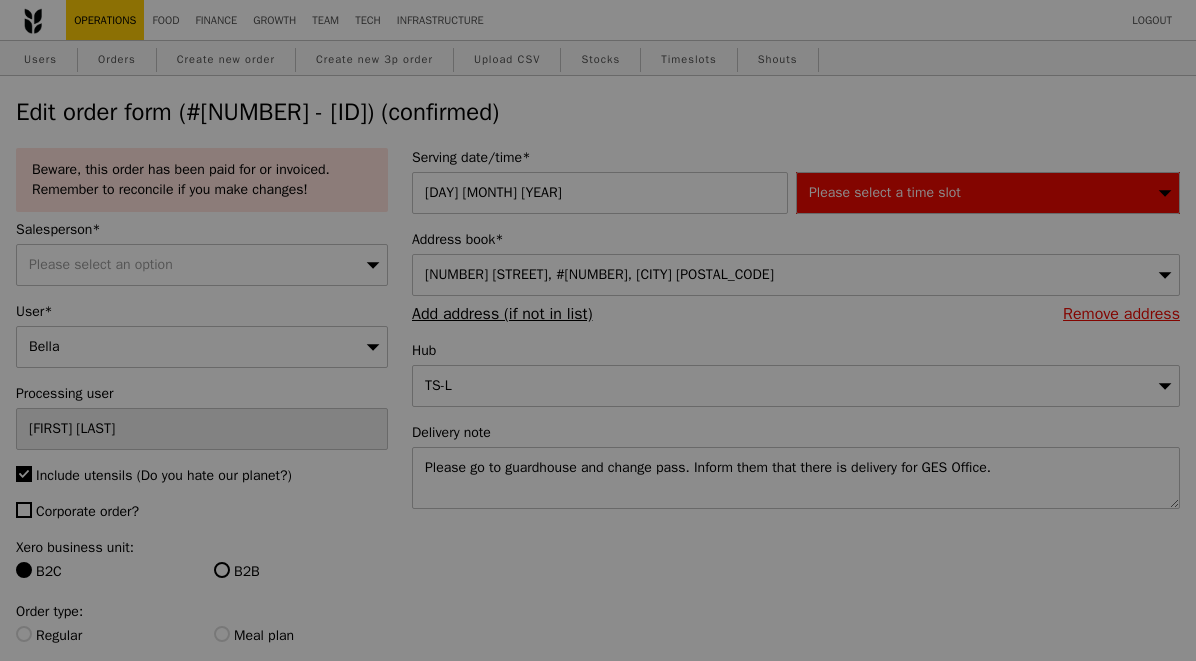 type on "52" 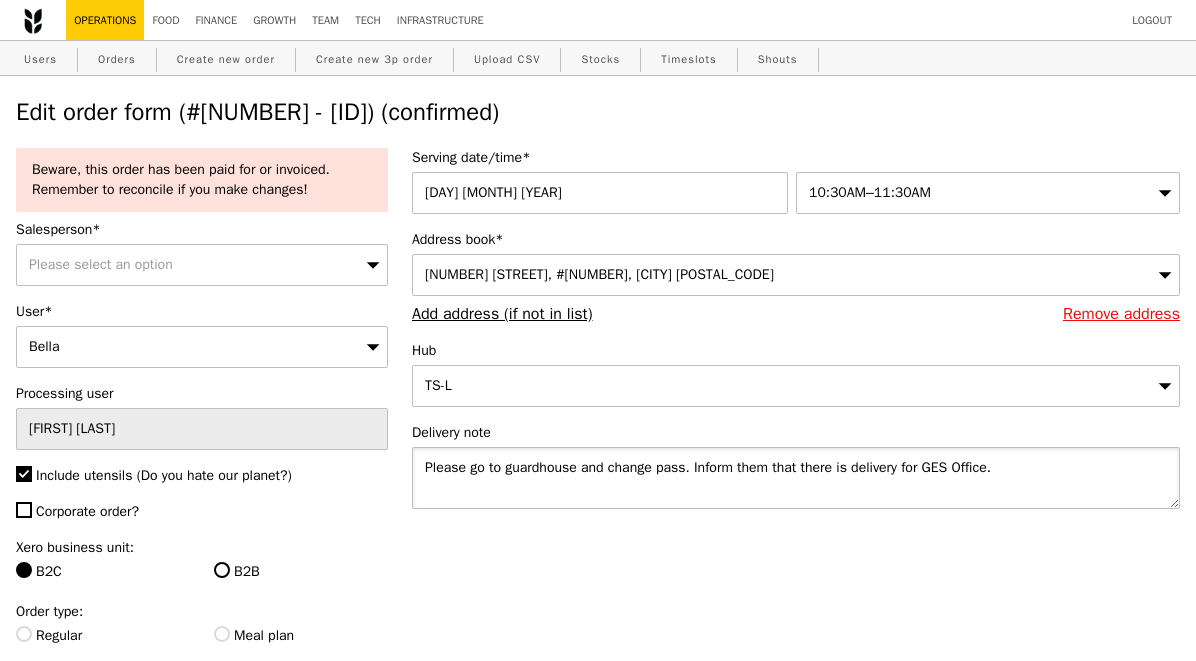 click on "Please go to guardhouse and change pass. Inform them that there is delivery for GES Office." at bounding box center (796, 478) 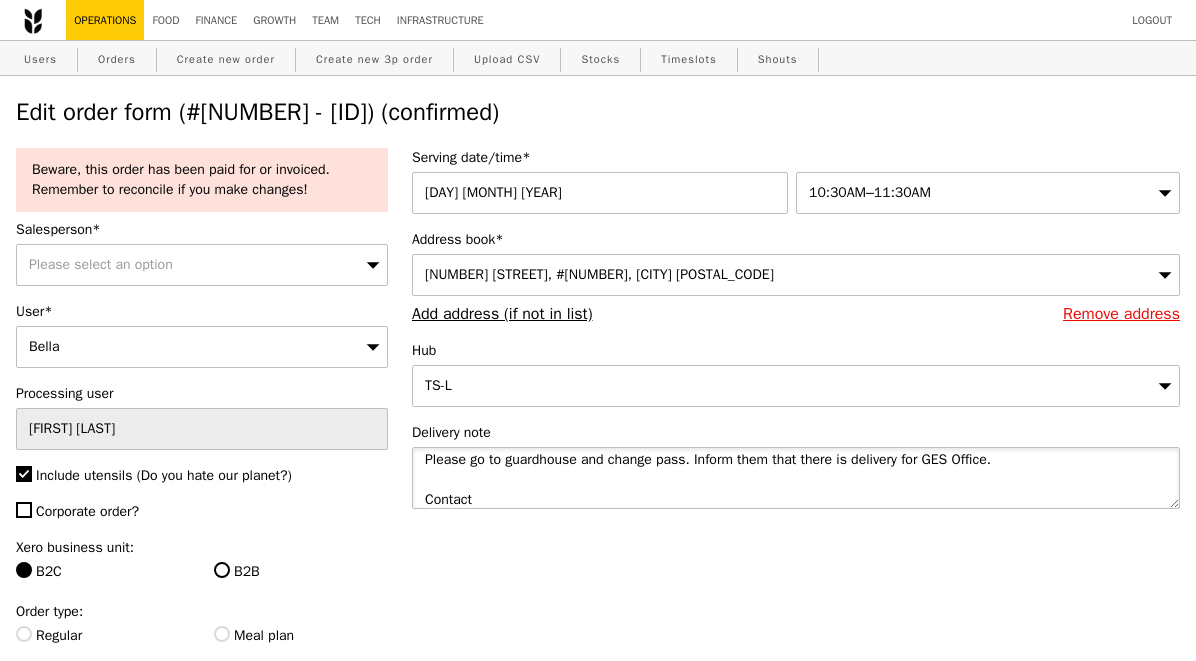 paste on "[FIRST] Phone: [PHONE]" 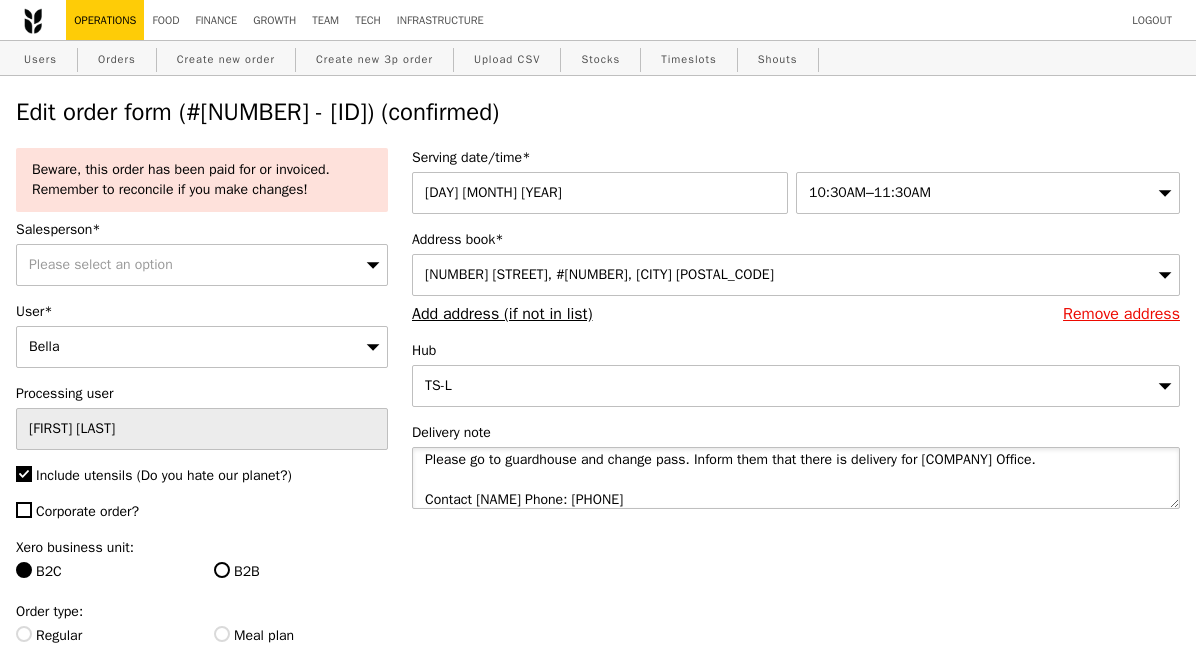 click on "Please go to guardhouse and change pass. Inform them that there is delivery for [COMPANY] Office.
Contact [NAME] Phone: [PHONE]" at bounding box center [796, 478] 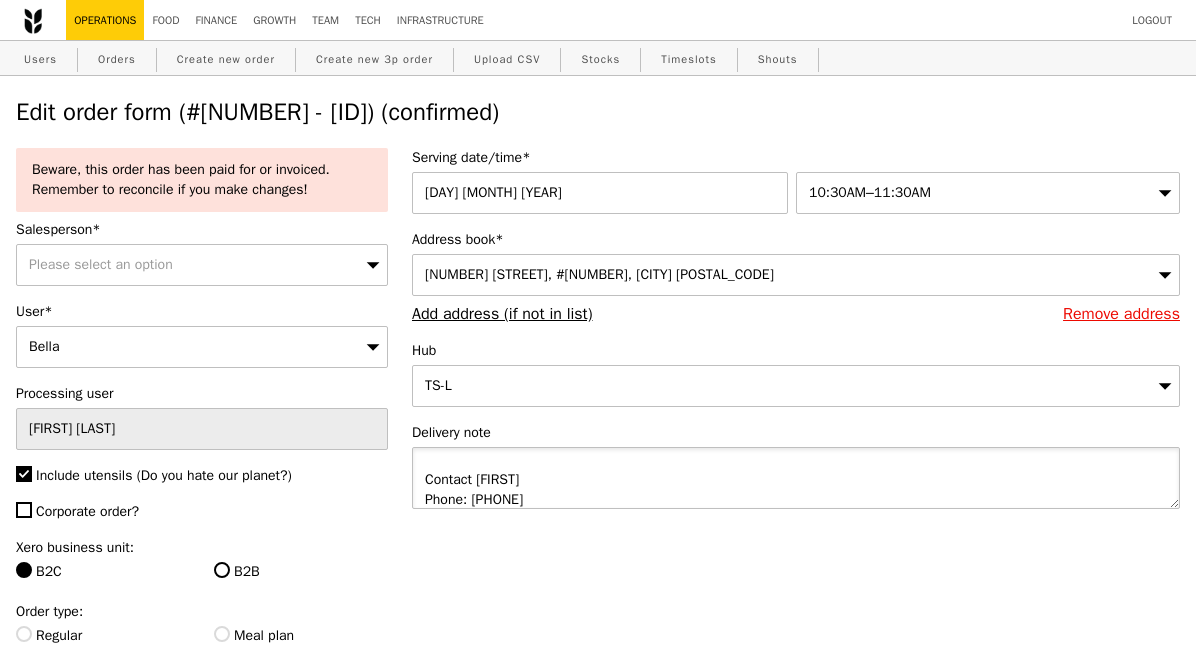 scroll, scrollTop: 40, scrollLeft: 0, axis: vertical 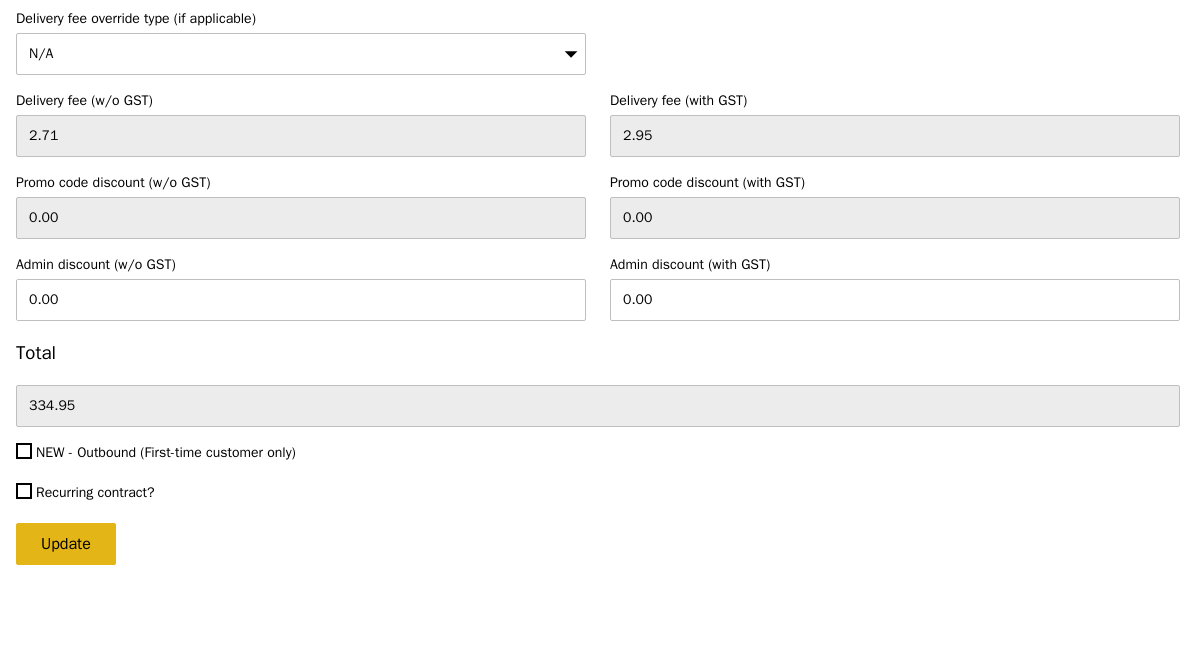 type on "Please go to guardhouse and change pass. Inform them that there is delivery for GES Office.
Contact [FIRST]
Phone: [PHONE]" 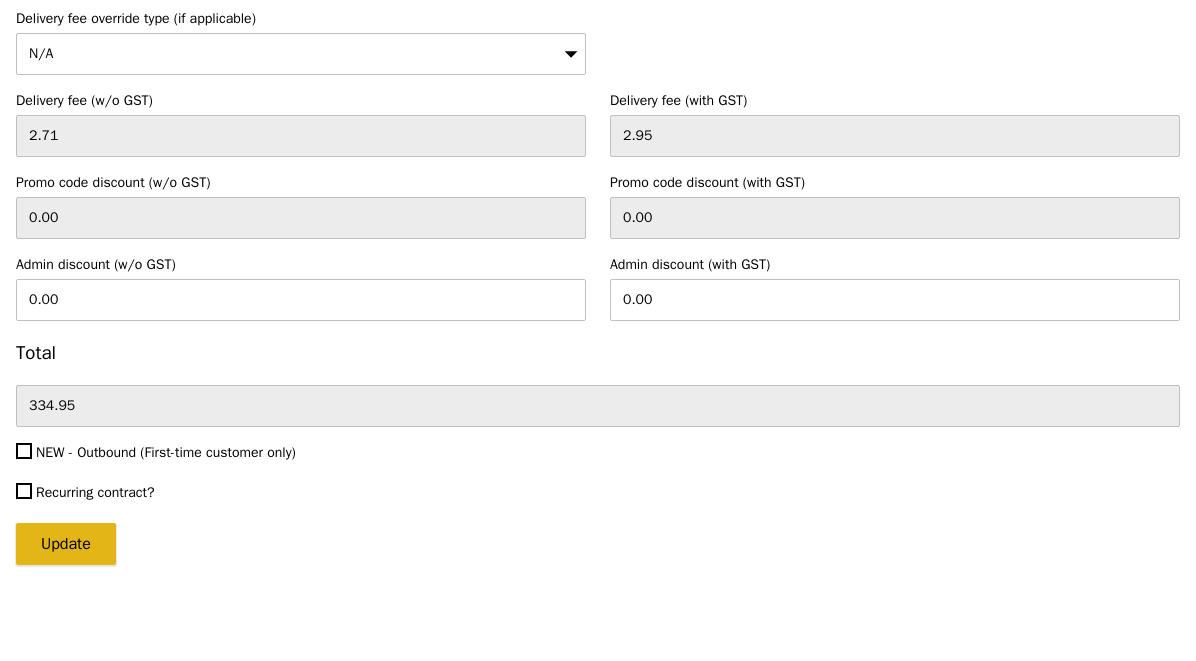 click on "Update" at bounding box center (66, 544) 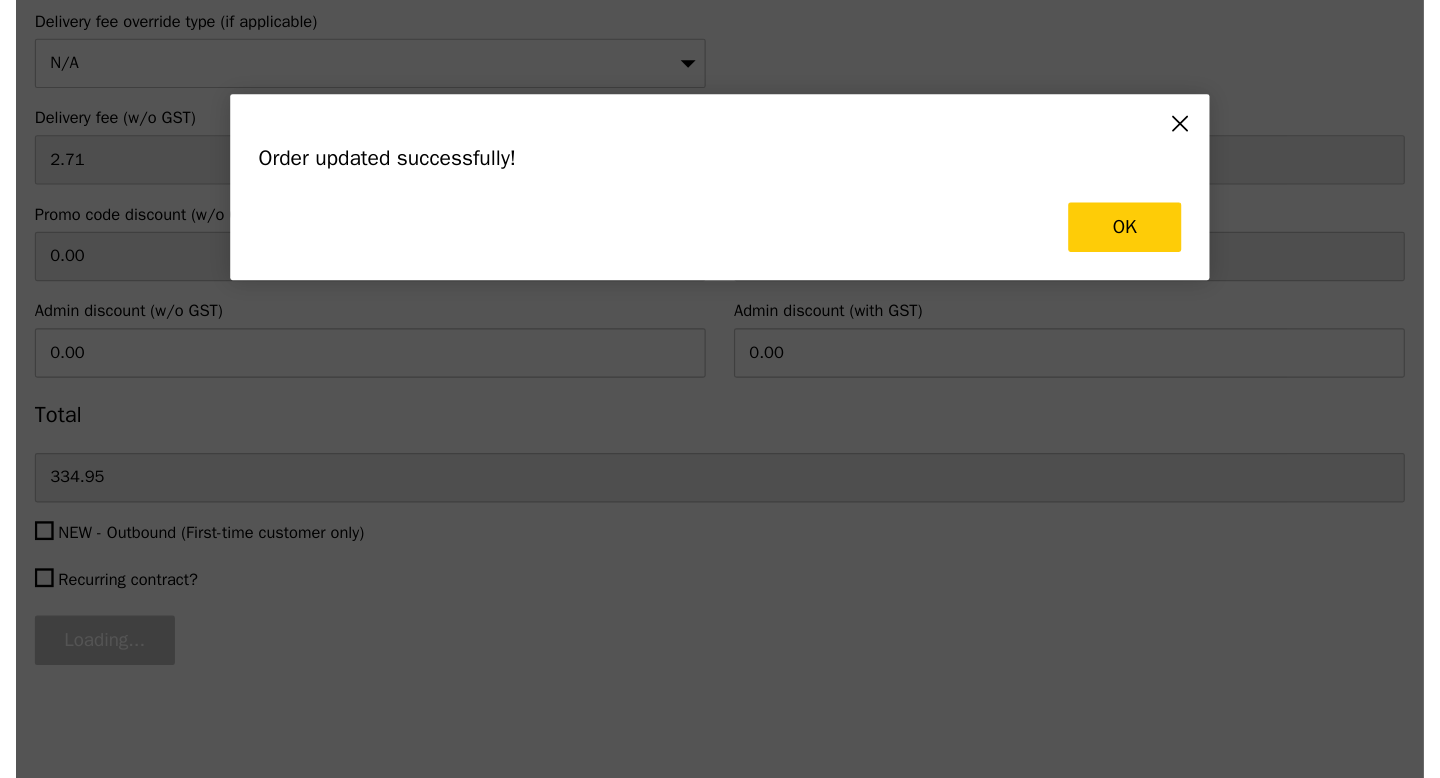 scroll, scrollTop: 0, scrollLeft: 0, axis: both 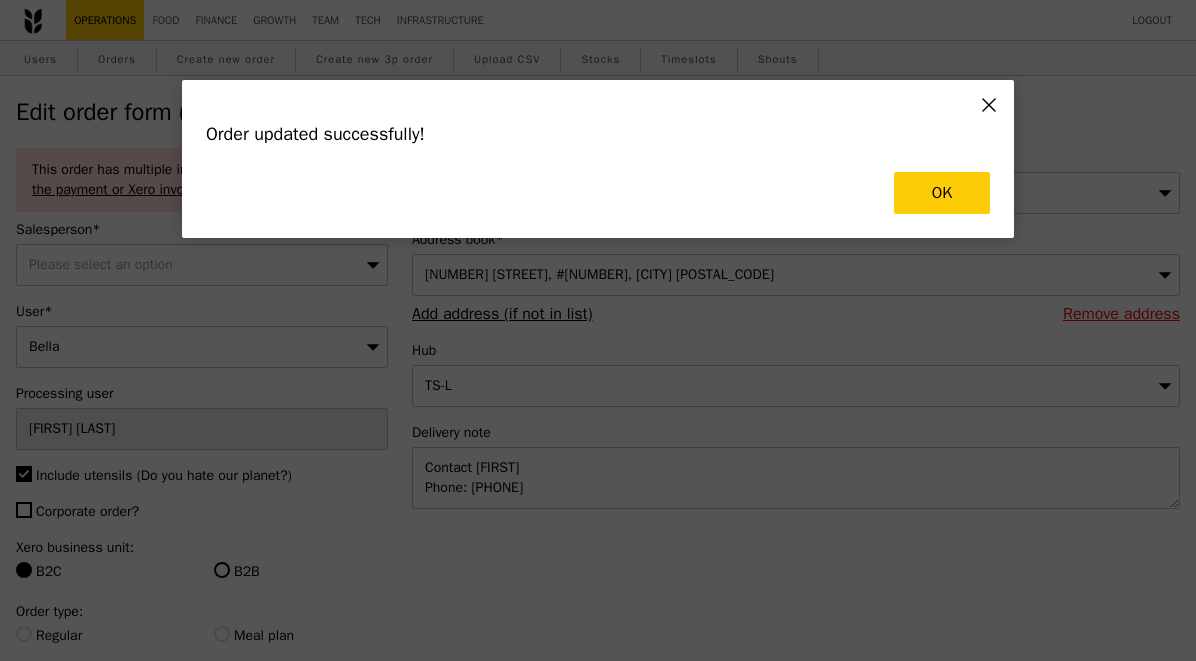 type on "Update" 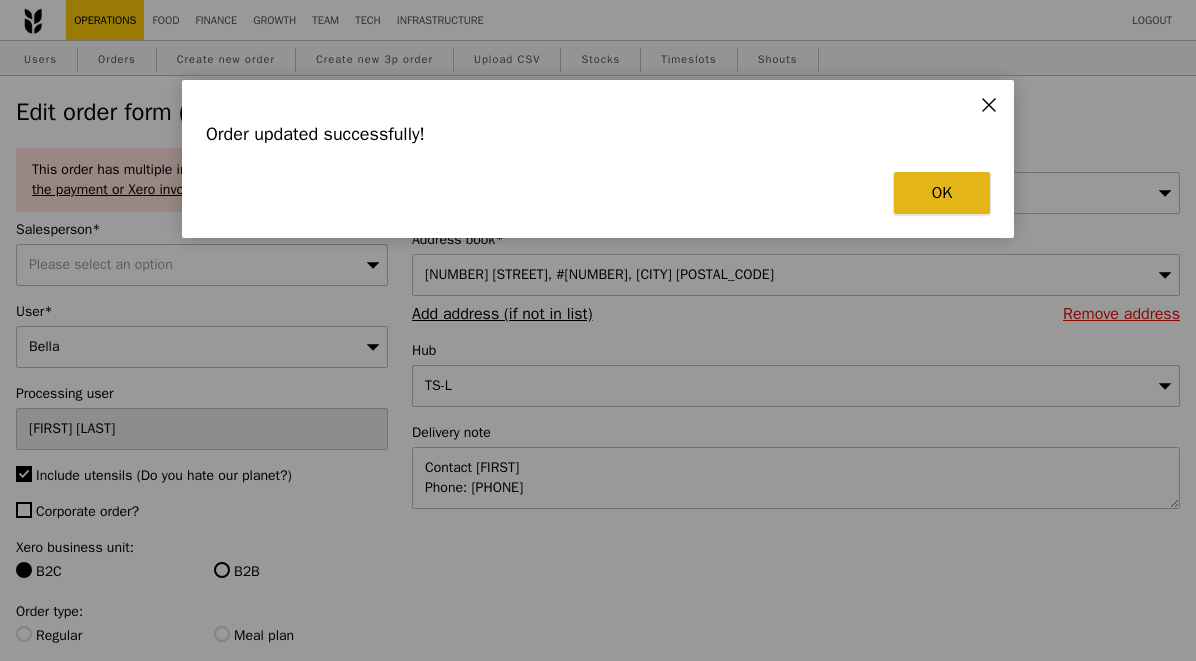 click on "OK" at bounding box center (942, 193) 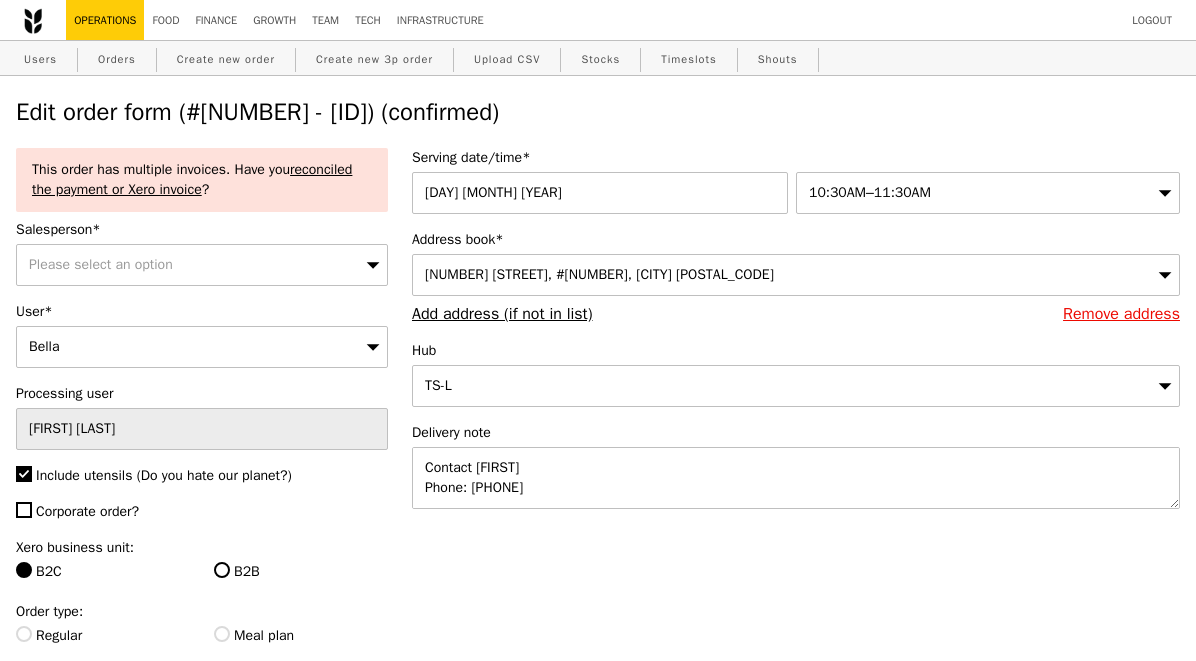 select on "100" 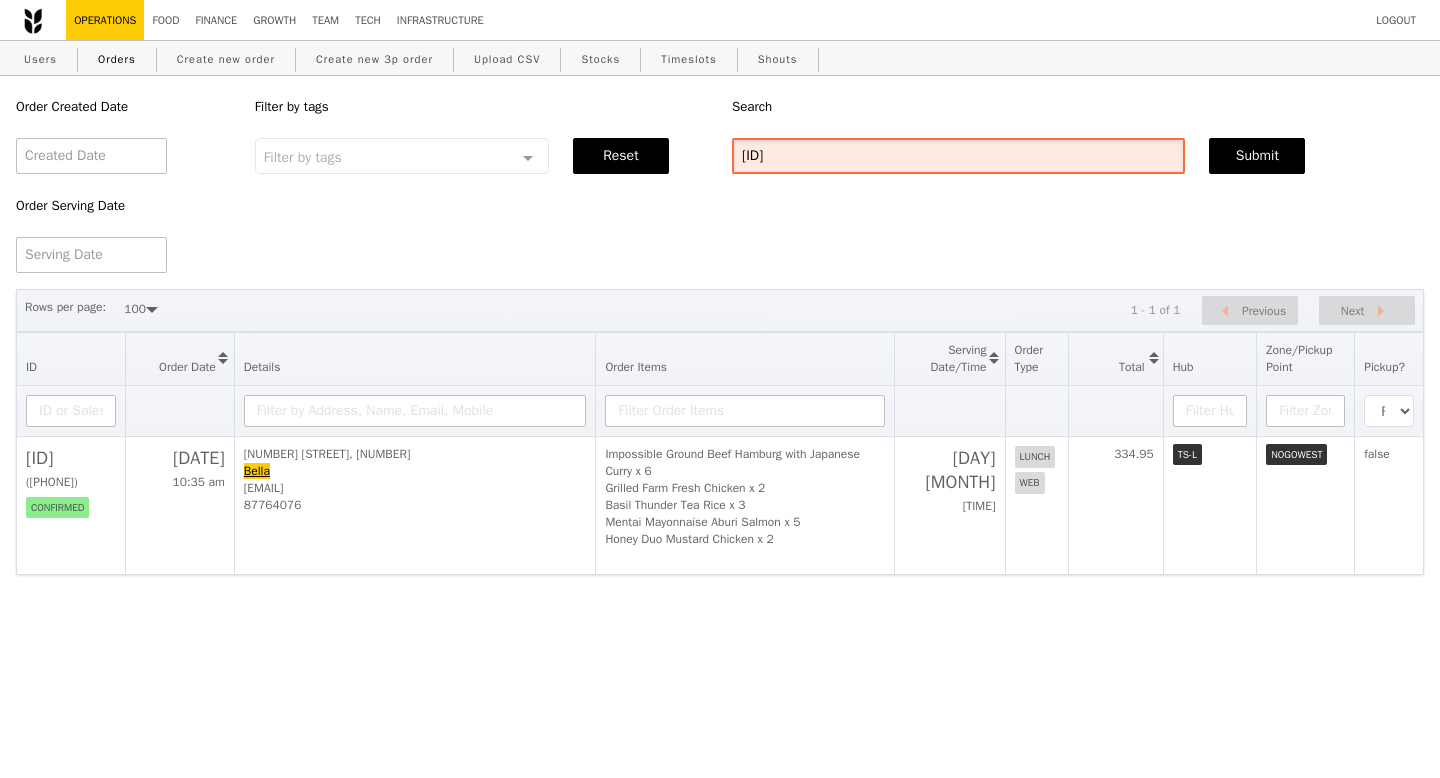 click on "[ID]" at bounding box center (958, 156) 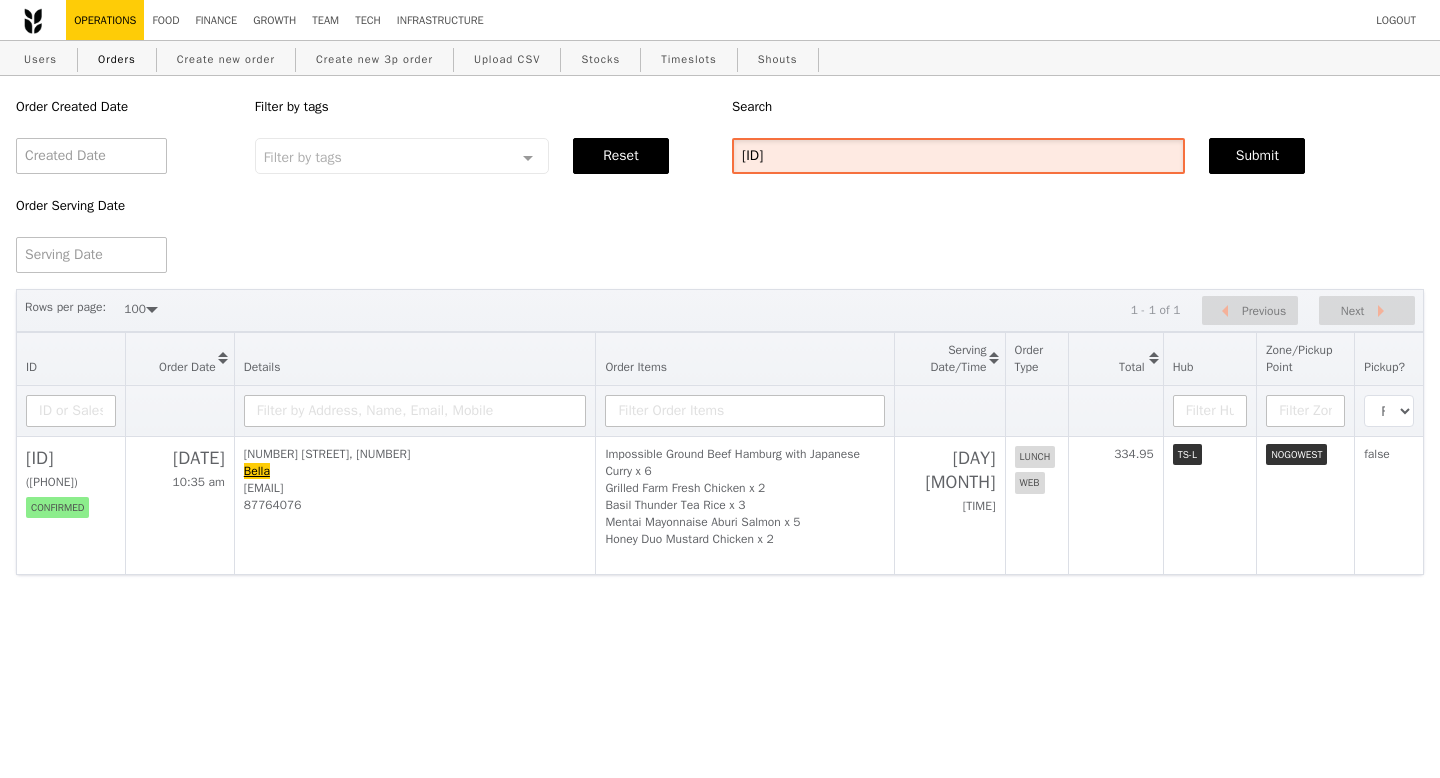 type on "[ID]" 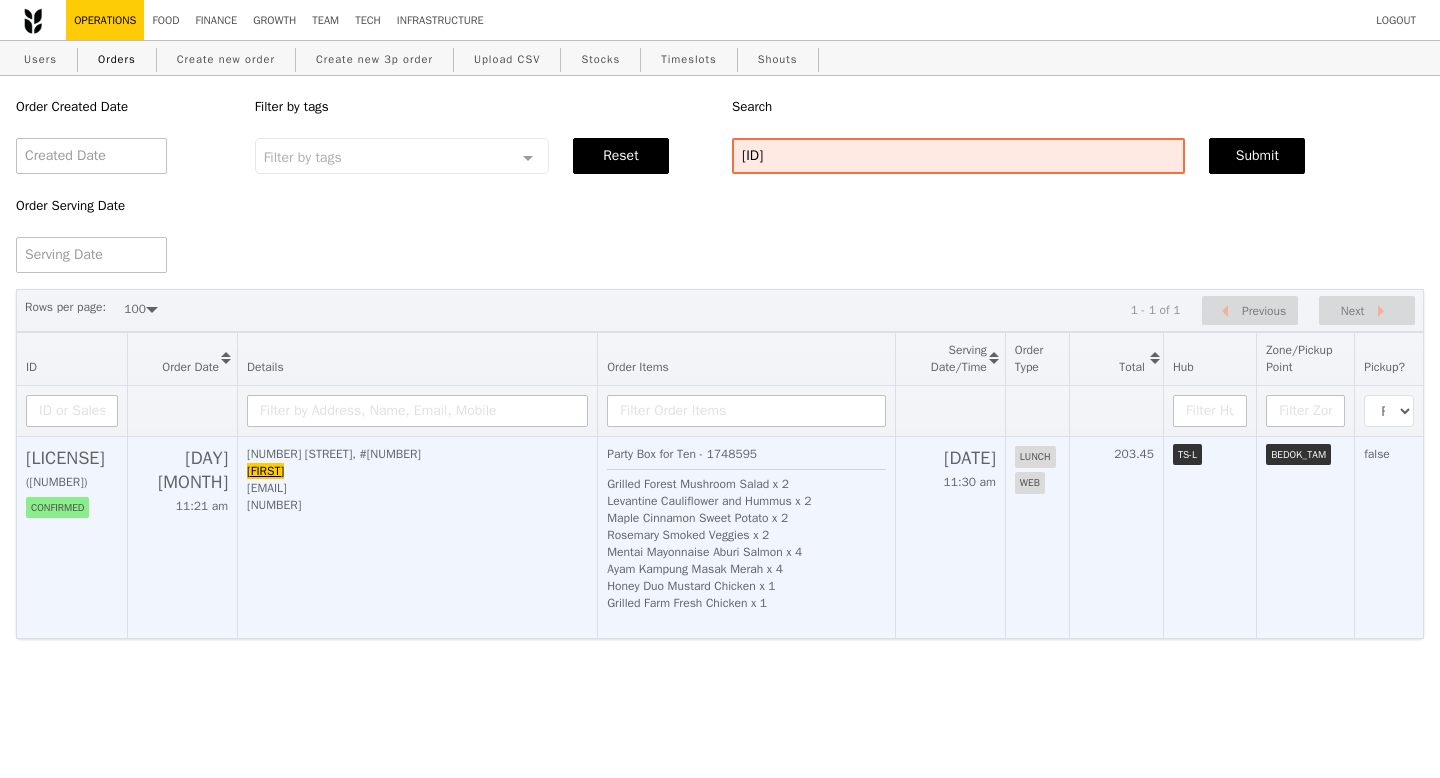 click on "[LICENSE]" at bounding box center [72, 458] 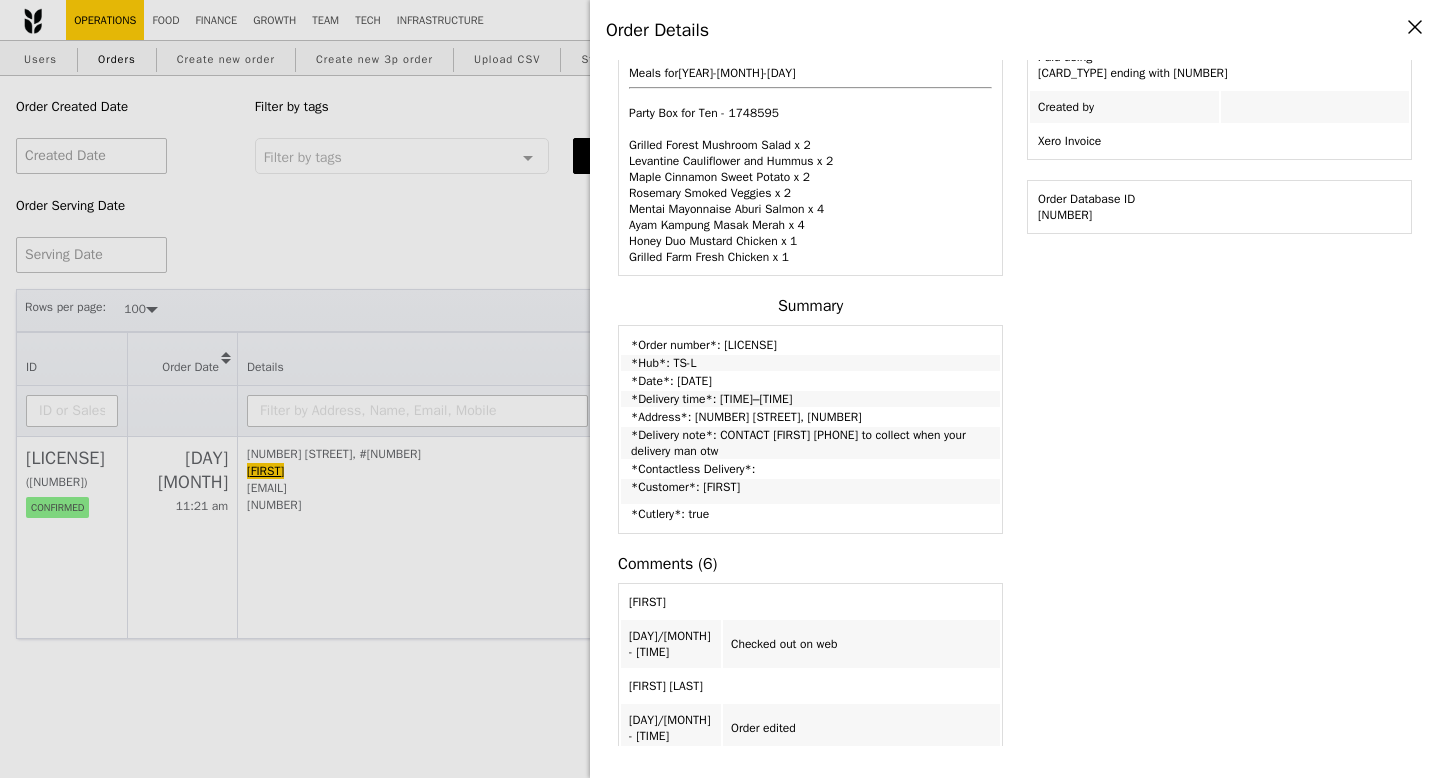 scroll, scrollTop: 522, scrollLeft: 0, axis: vertical 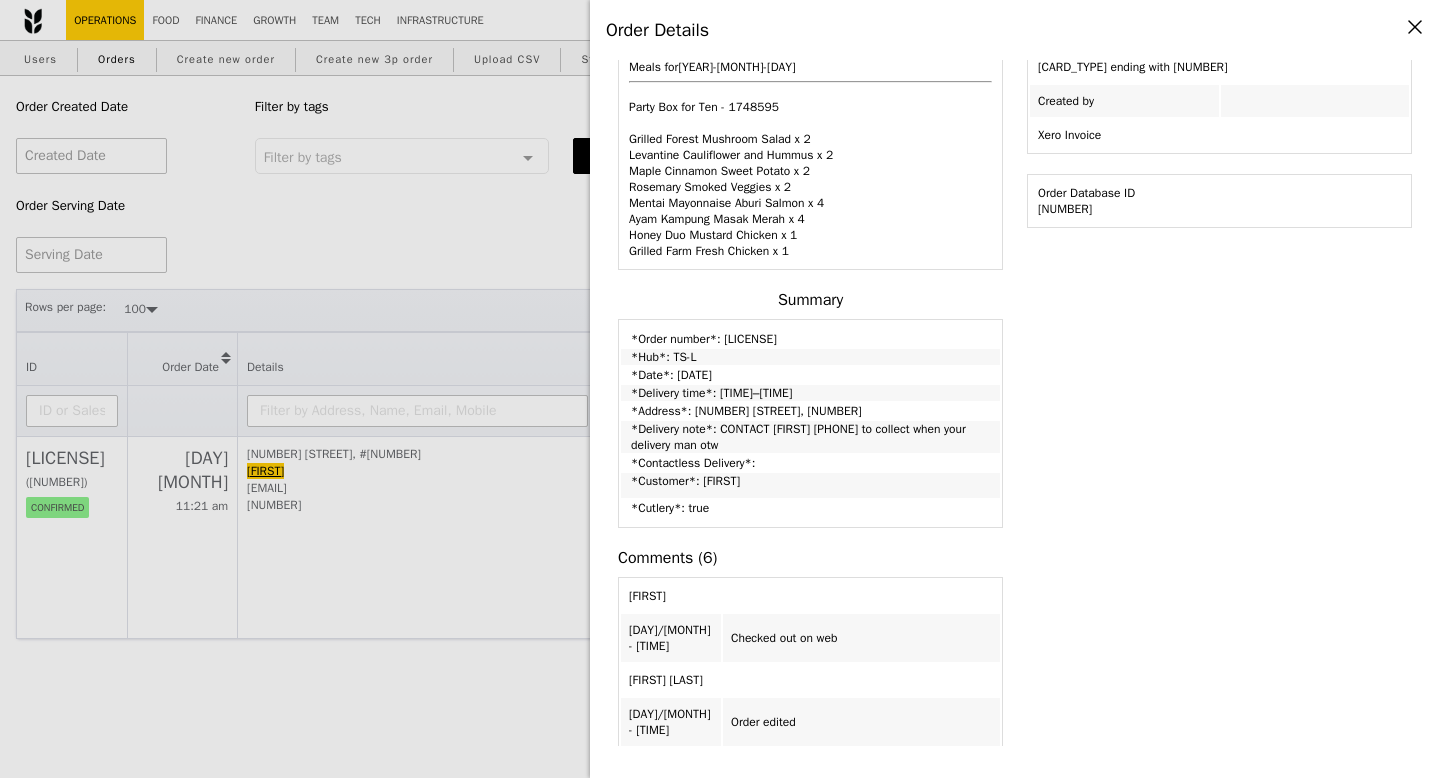 click on "Order Details
Edit order
Changelog
Cancel
Order ID
[LICENSE]
–
View receipt
|
Pickupp tracking
Order Date/Time
[DAY]/[MONTH] – [TIME]–[TIME]
Email
[EMAIL]
Mobile
[PHONE]
Pickup Point
N/A
Delivery Zone
[FIRST]" at bounding box center (720, 389) 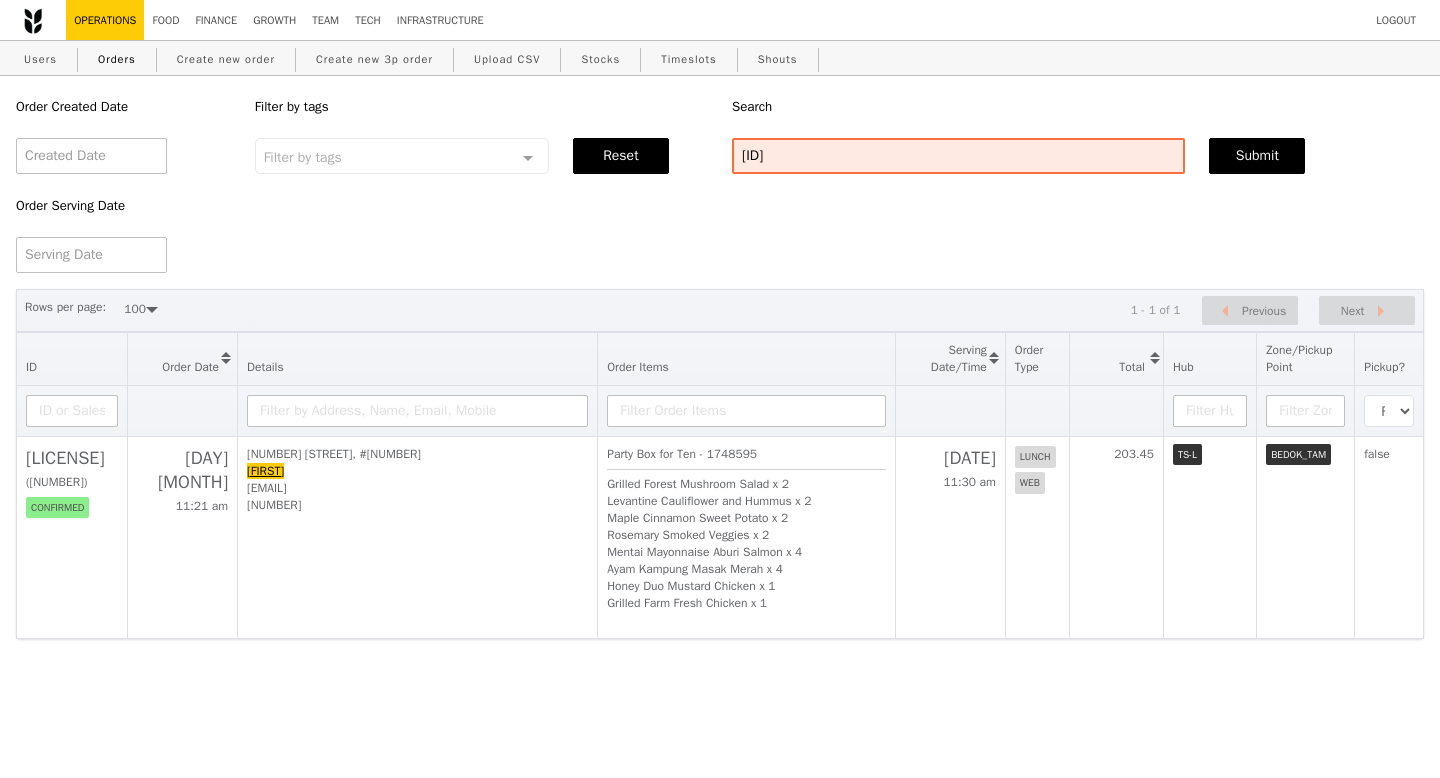 scroll, scrollTop: 622, scrollLeft: 0, axis: vertical 